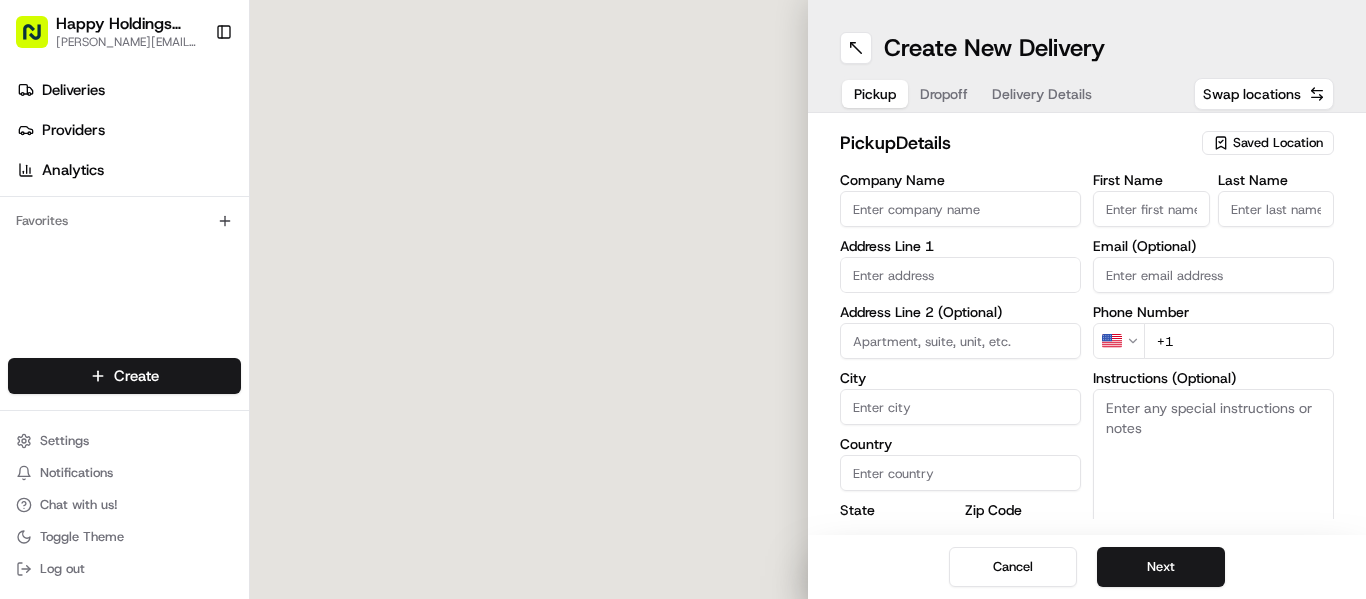 scroll, scrollTop: 0, scrollLeft: 0, axis: both 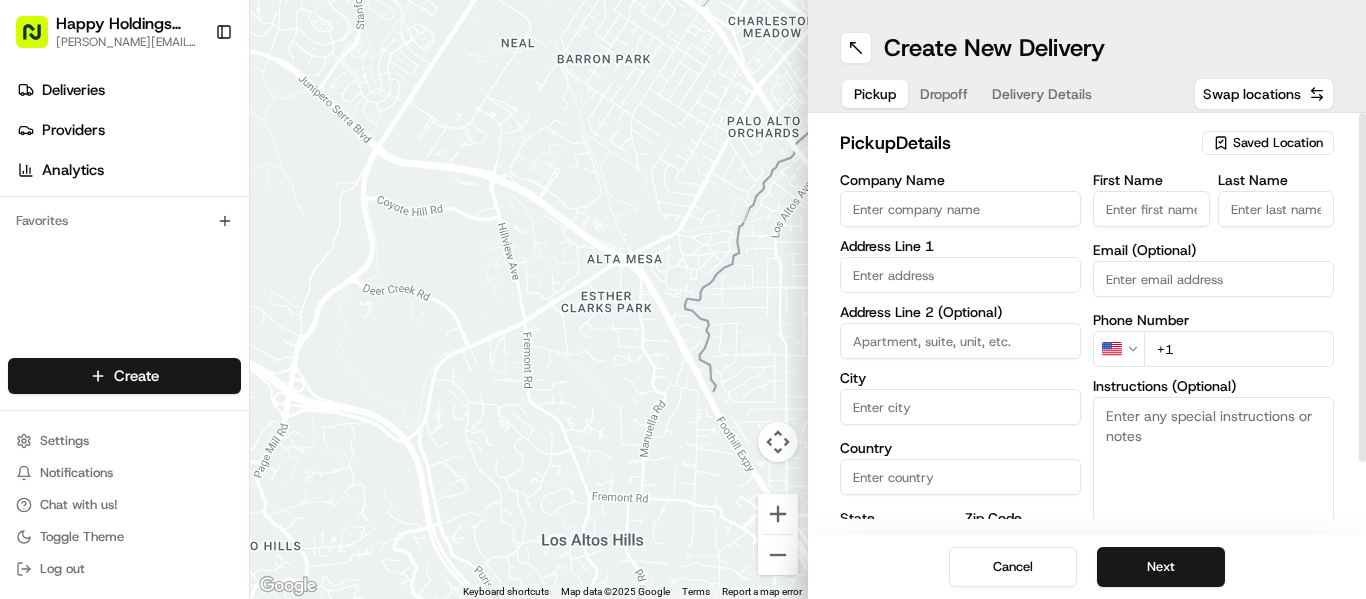 click on "Saved Location" at bounding box center [1278, 143] 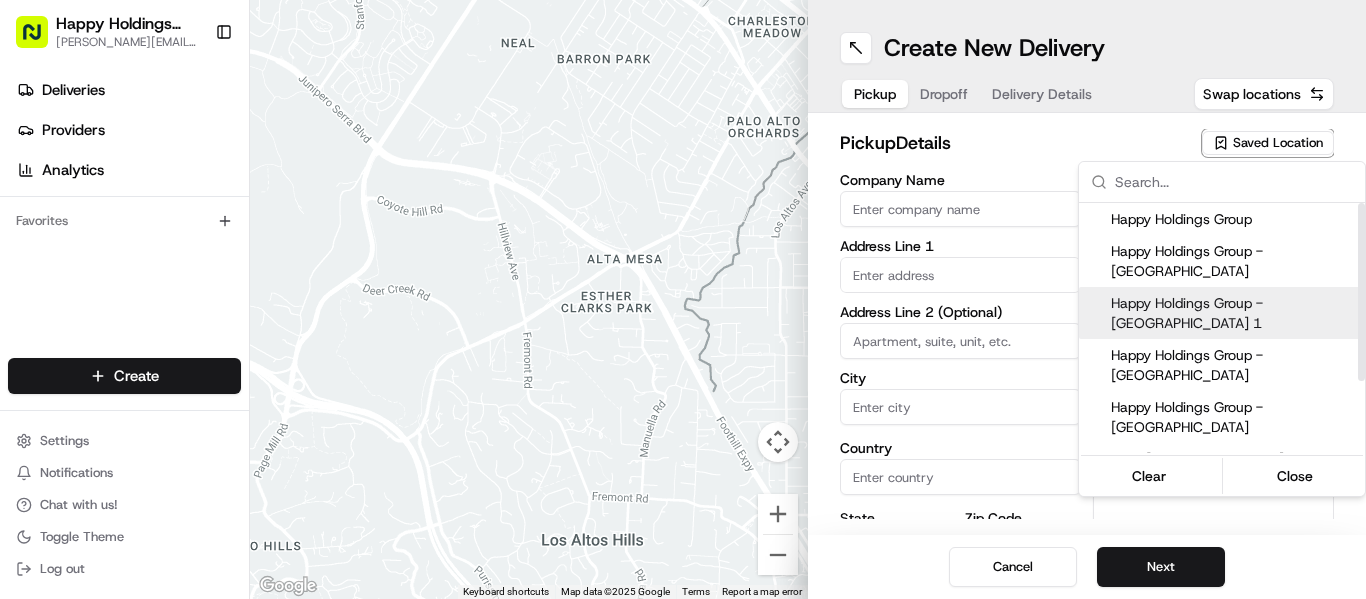 click on "Happy Holdings Group -  [GEOGRAPHIC_DATA] 1" at bounding box center [1222, 313] 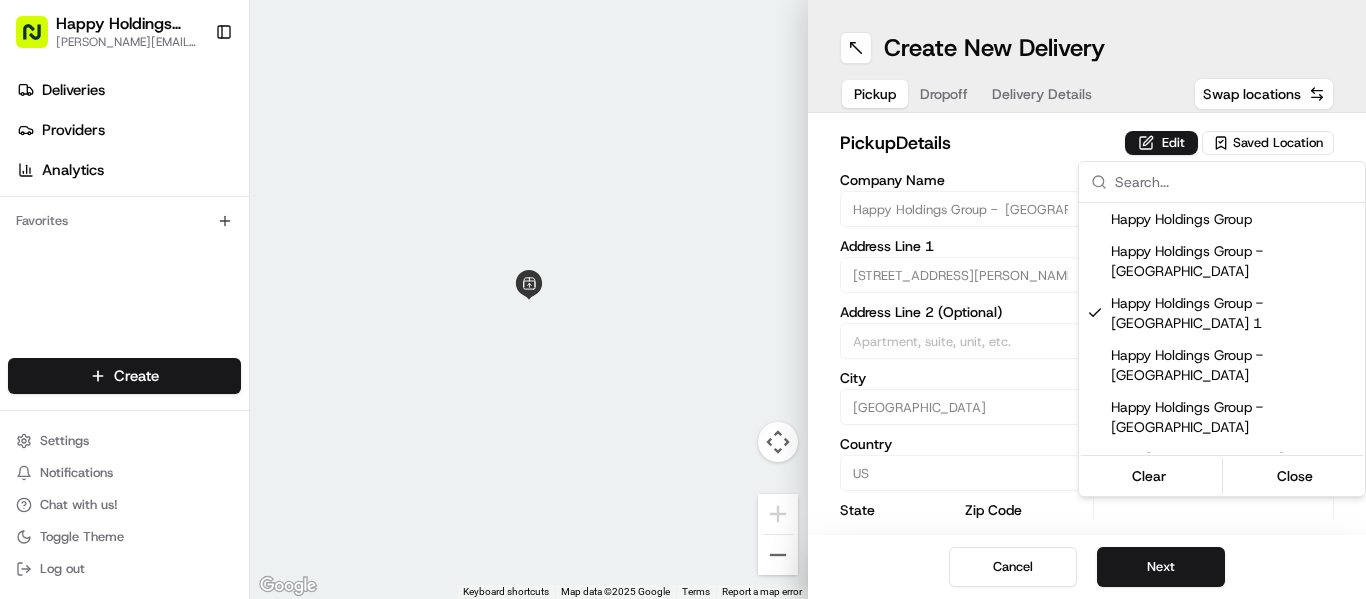 click on "Happy Holdings group [PERSON_NAME][EMAIL_ADDRESS][DOMAIN_NAME] Toggle Sidebar Deliveries Providers Analytics Favorites Main Menu Members & Organization Organization Users Roles Preferences Customization Tracking Orchestration Automations Locations Pickup Locations Dropoff Locations Billing Billing Refund Requests Integrations Notification Triggers Webhooks API Keys Request Logs Create Settings Notifications Chat with us! Toggle Theme Log out ← Move left → Move right ↑ Move up ↓ Move down + Zoom in - Zoom out Home Jump left by 75% End Jump right by 75% Page Up Jump up by 75% Page Down Jump down by 75% Keyboard shortcuts Map Data Map data ©2025 Google Map data ©2025 Google 2 m  Click to toggle between metric and imperial units Terms Report a map error Create New Delivery Pickup Dropoff Delivery Details Swap locations pickup  Details  Edit Saved Location Company Name Happy Holdings Group -  [GEOGRAPHIC_DATA] 1 Address Line 1 [STREET_ADDRESS][PERSON_NAME] Address Line 2 (Optional) [GEOGRAPHIC_DATA] [GEOGRAPHIC_DATA] State [US_STATE]" at bounding box center [683, 299] 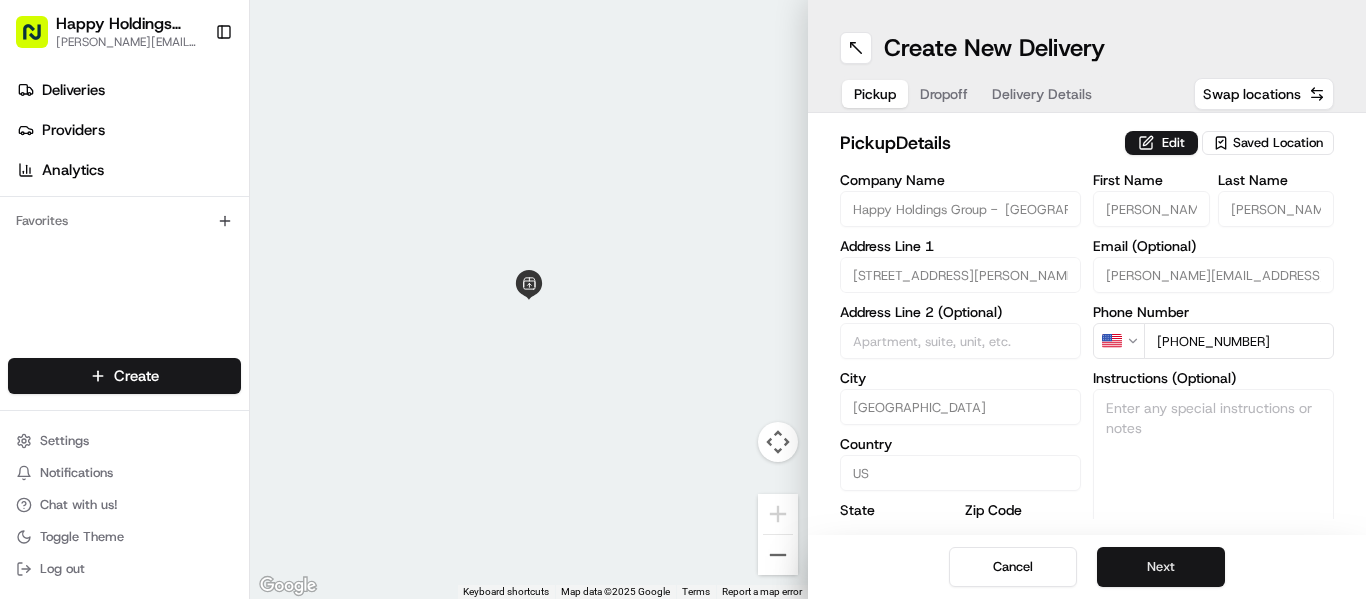 click on "Next" at bounding box center [1161, 567] 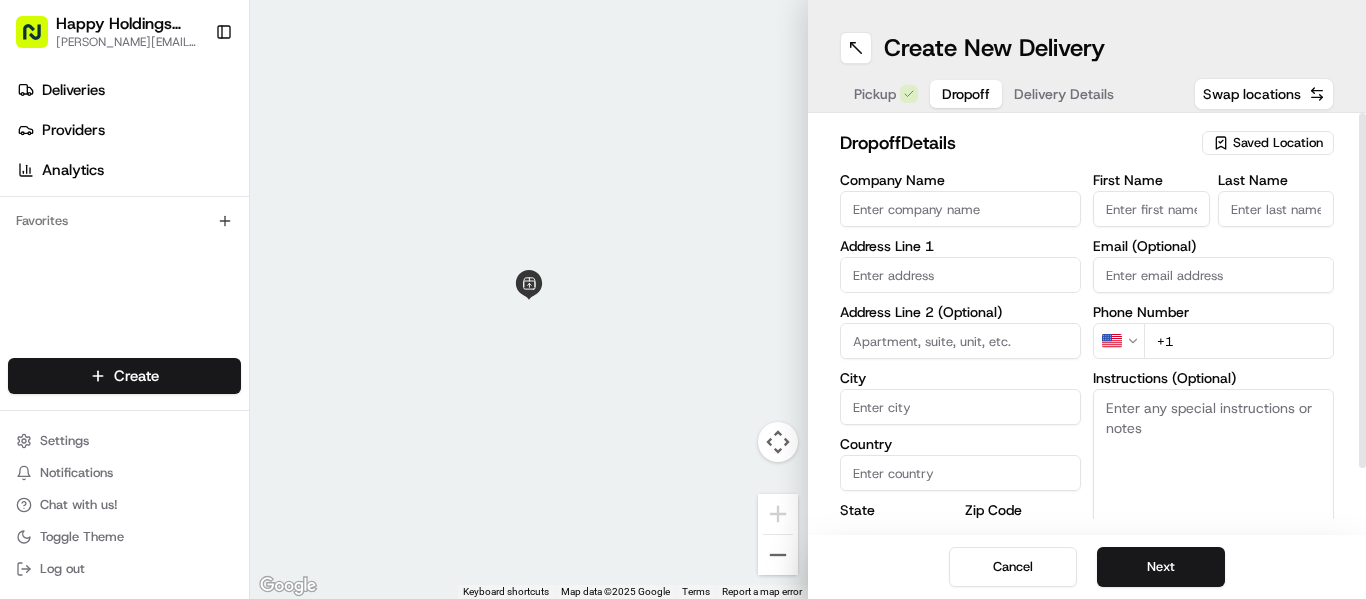 click on "Saved Location" at bounding box center (1278, 143) 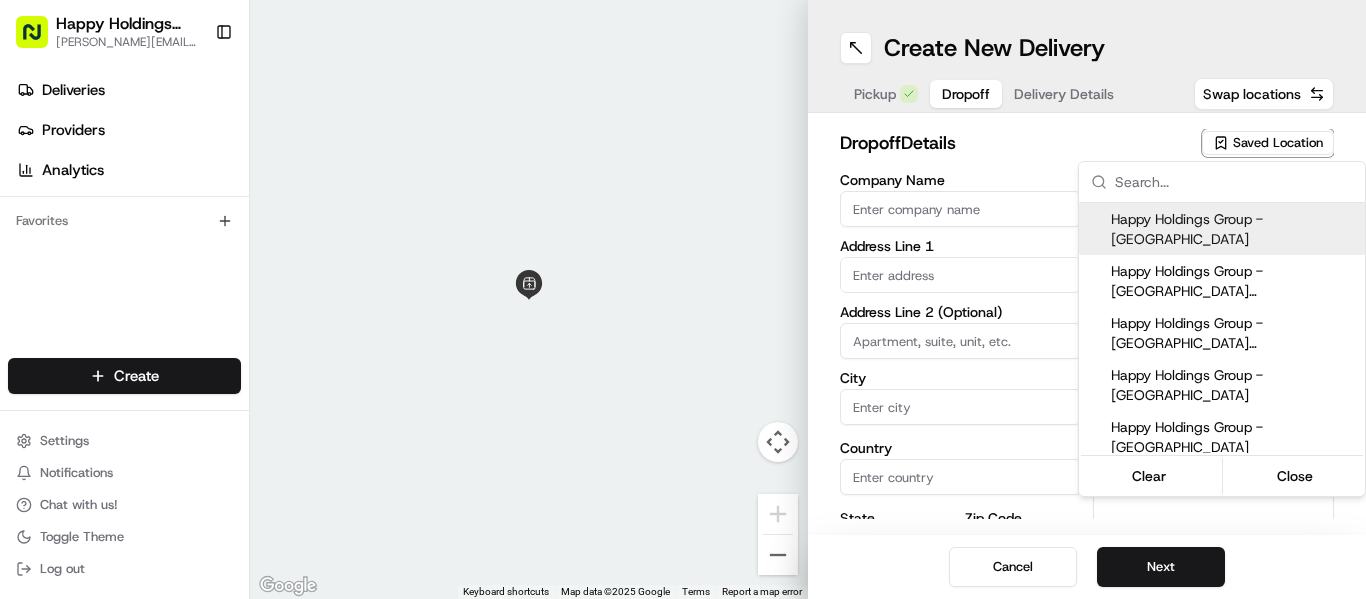 click at bounding box center (0, 599) 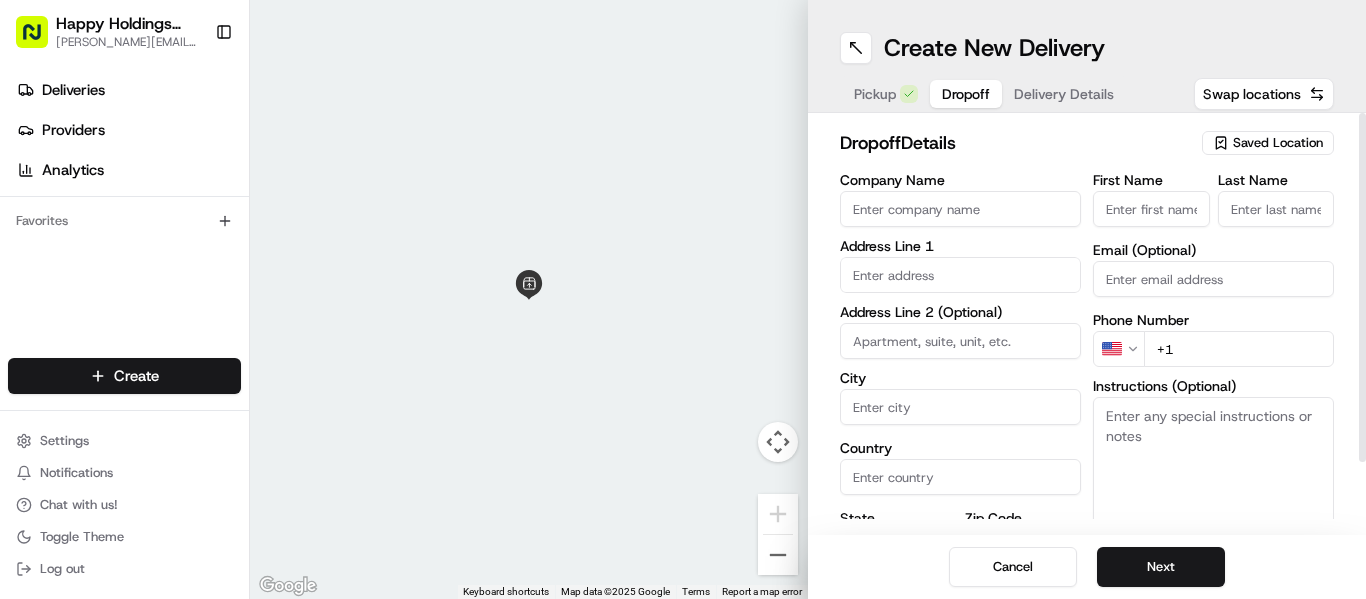 click on "Saved Location" at bounding box center (1278, 143) 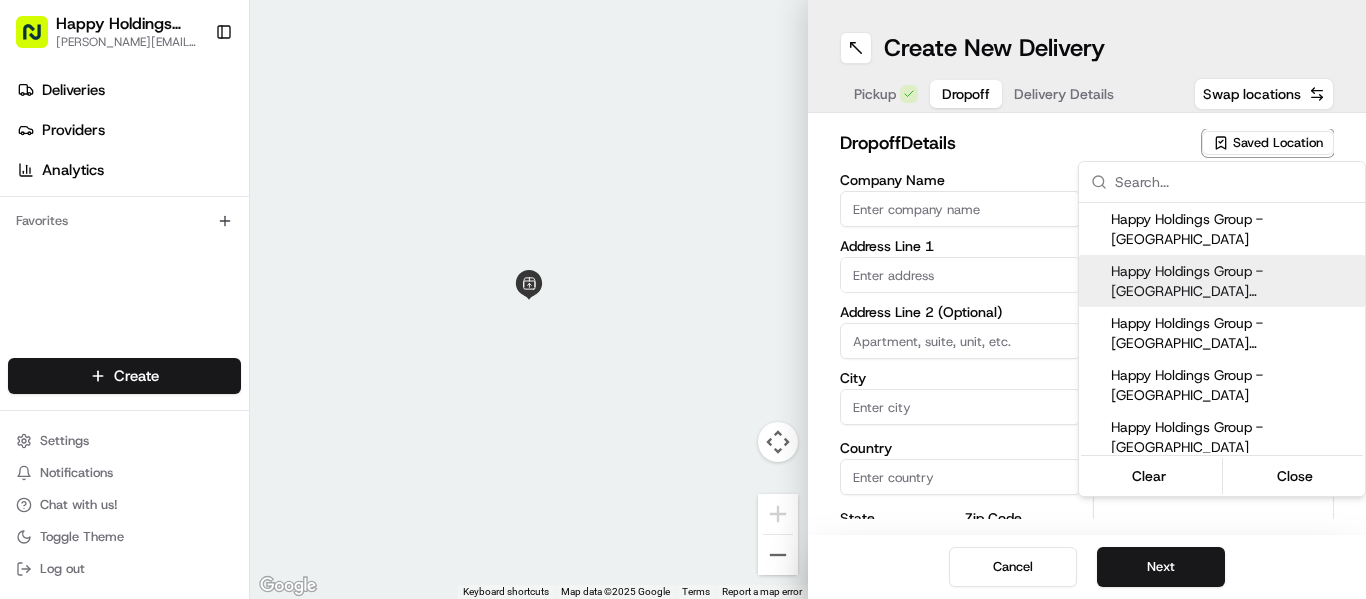 click on "Happy Holdings Group -  [GEOGRAPHIC_DATA] ([GEOGRAPHIC_DATA] - Updated)" at bounding box center (1234, 281) 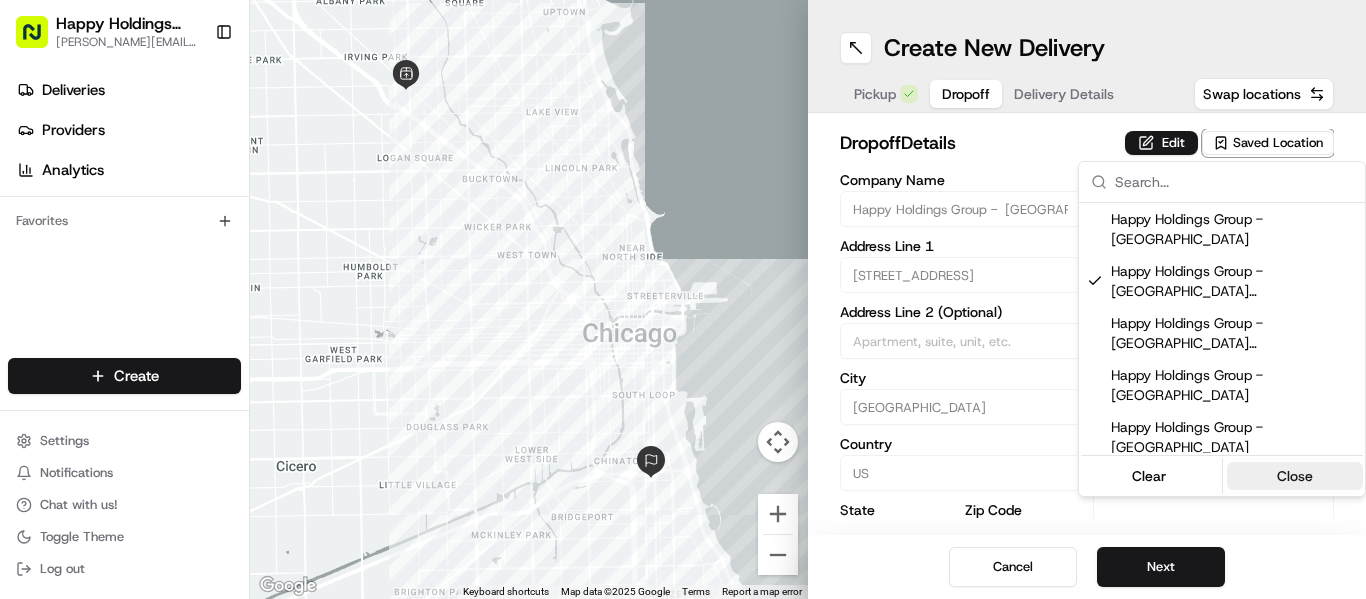 click on "Close" at bounding box center [1295, 476] 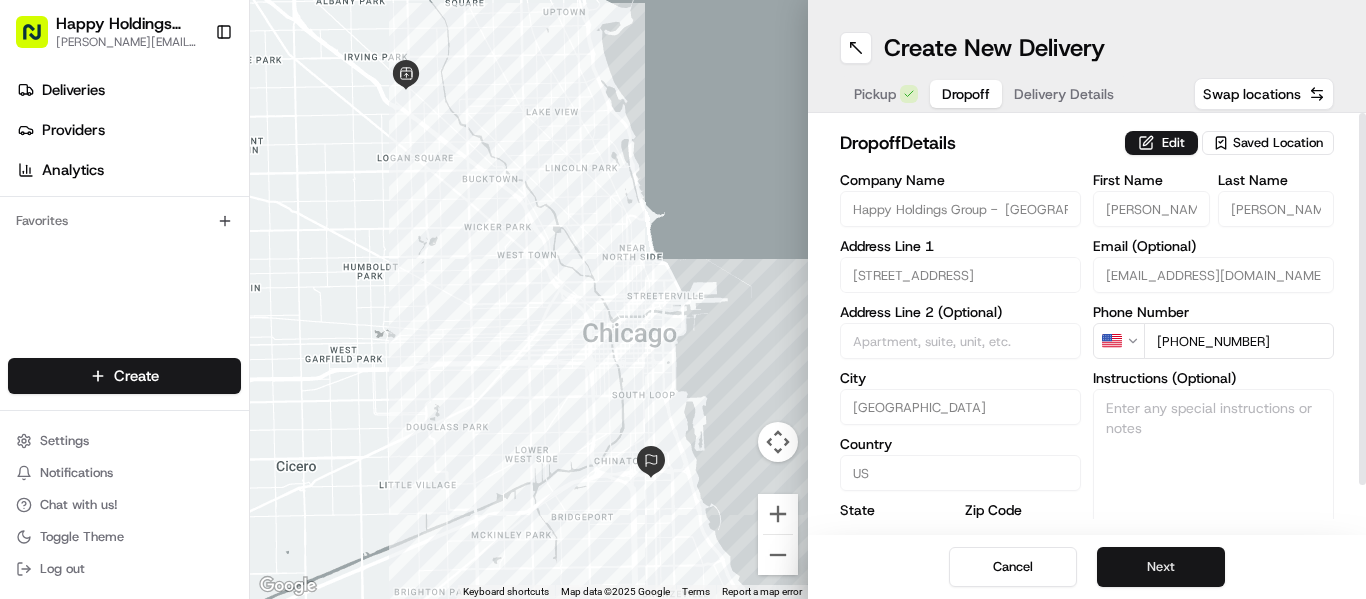 click on "Next" at bounding box center [1161, 567] 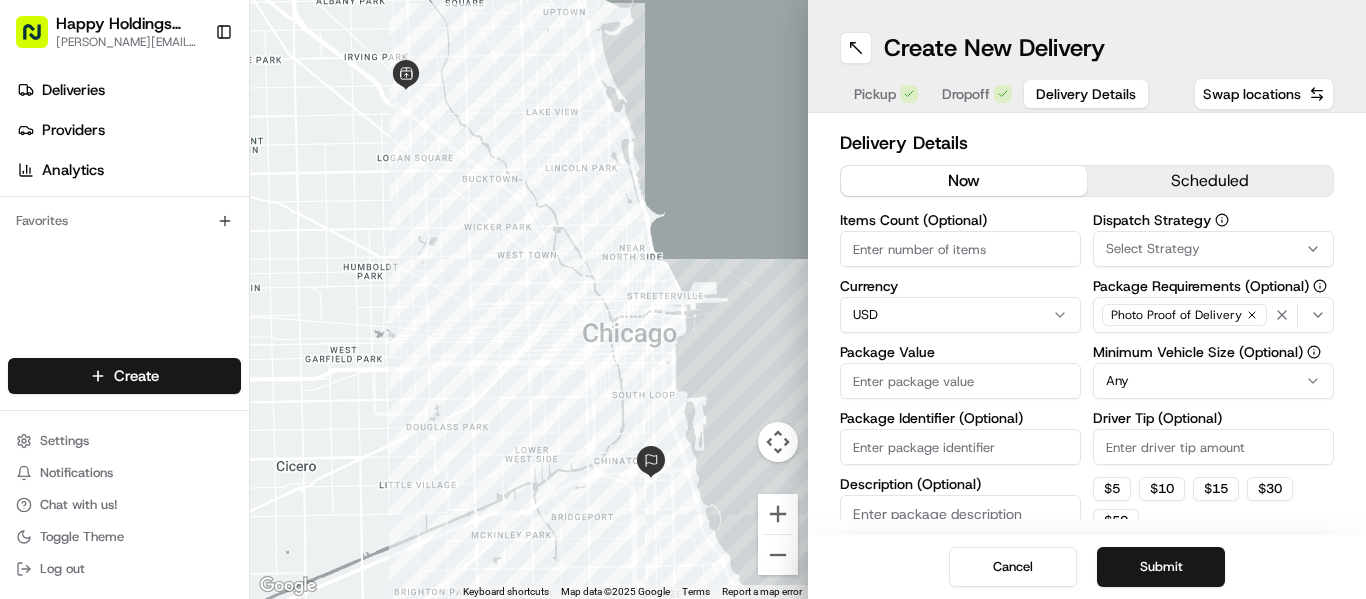 click at bounding box center (0, 599) 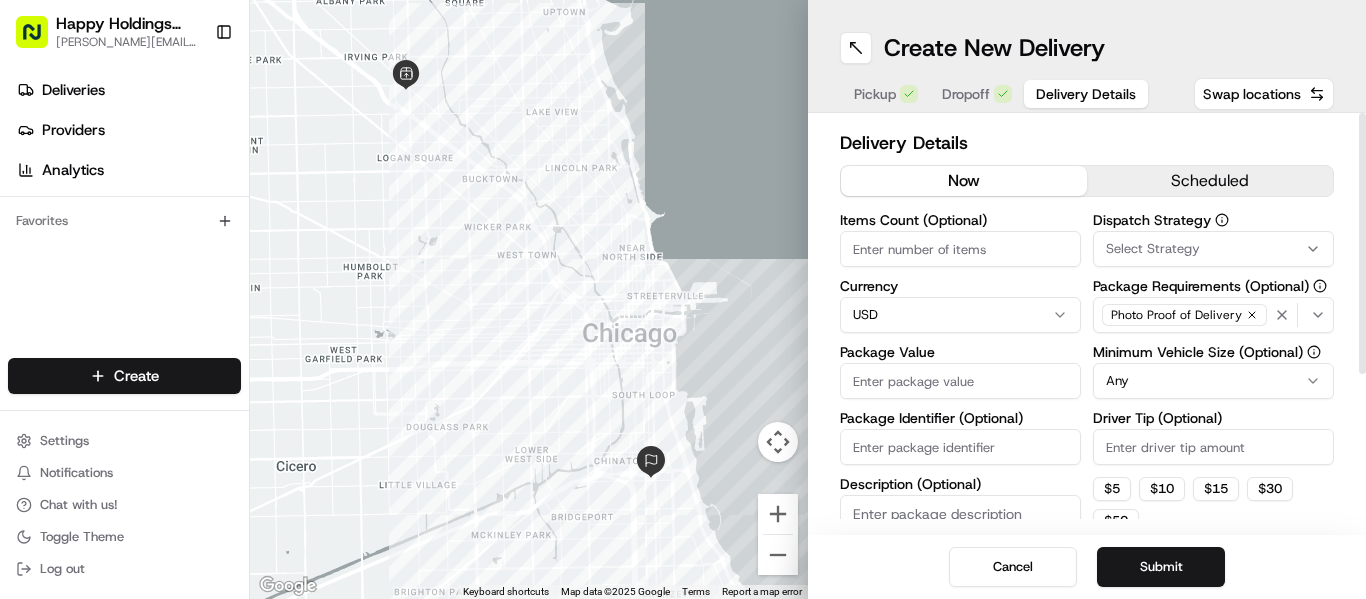 click on "Items Count (Optional)" at bounding box center [960, 249] 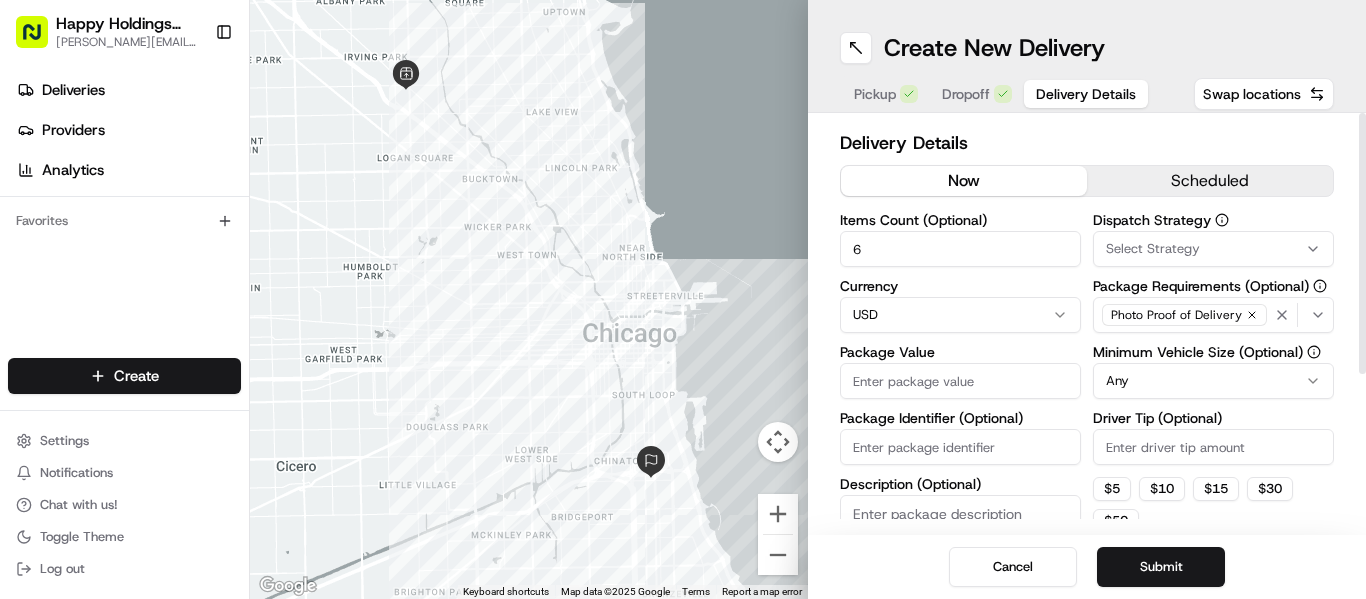 type on "6" 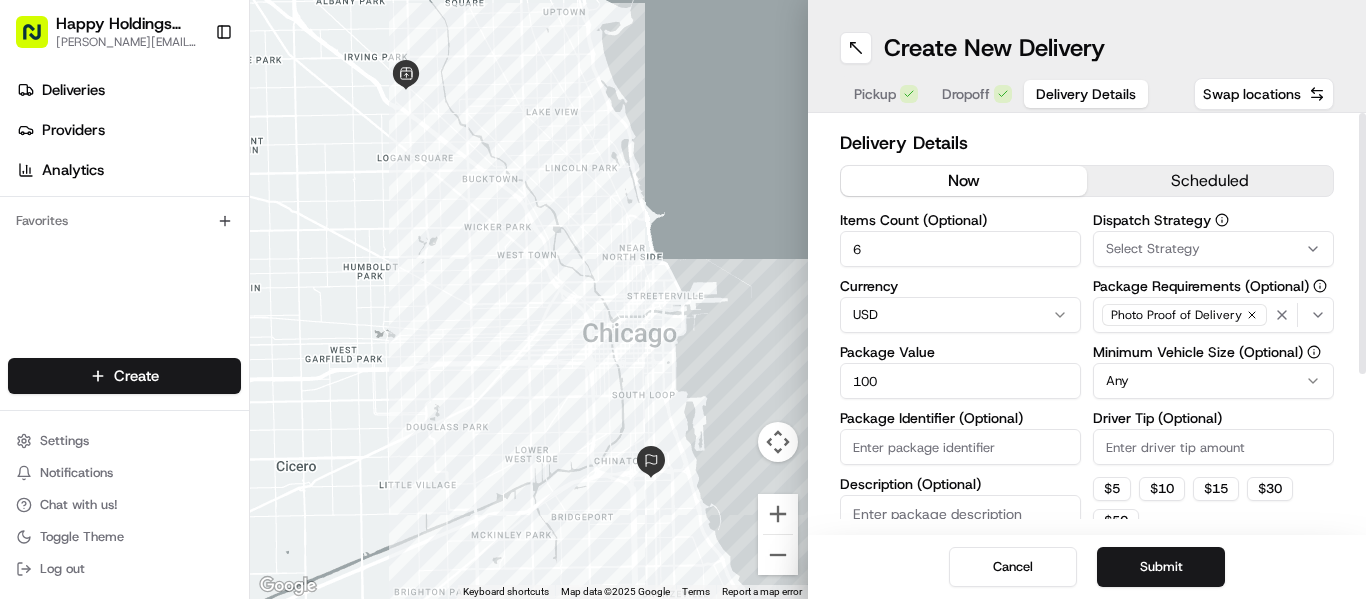type on "100" 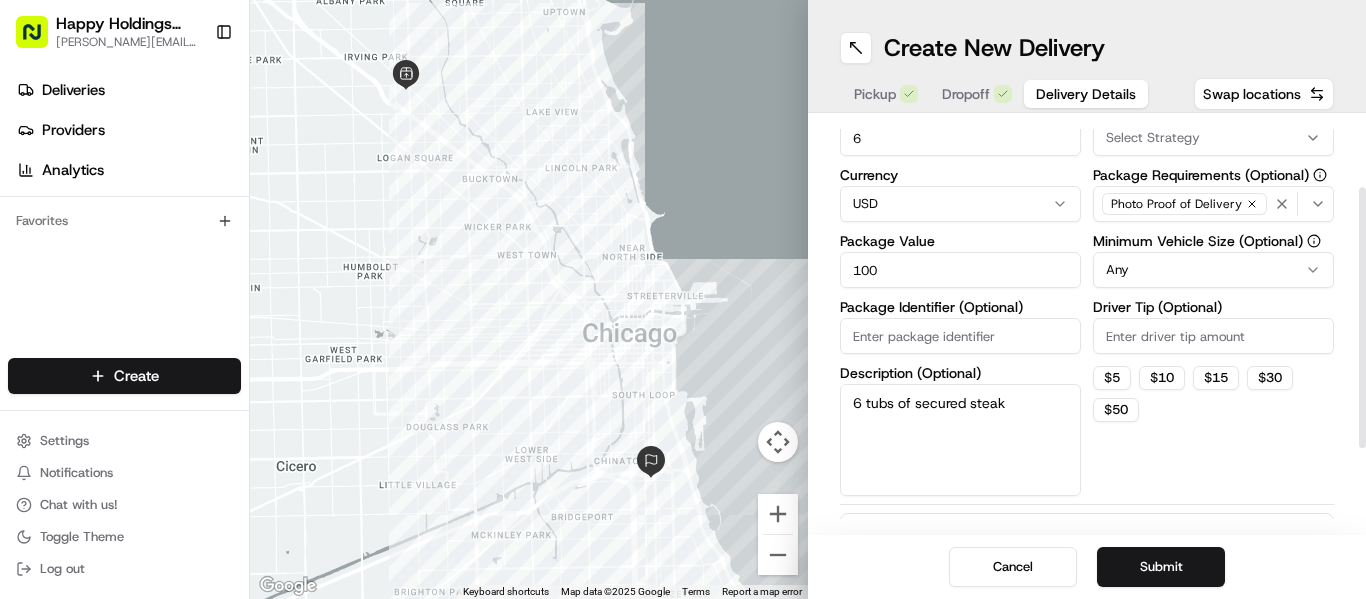 scroll, scrollTop: 112, scrollLeft: 0, axis: vertical 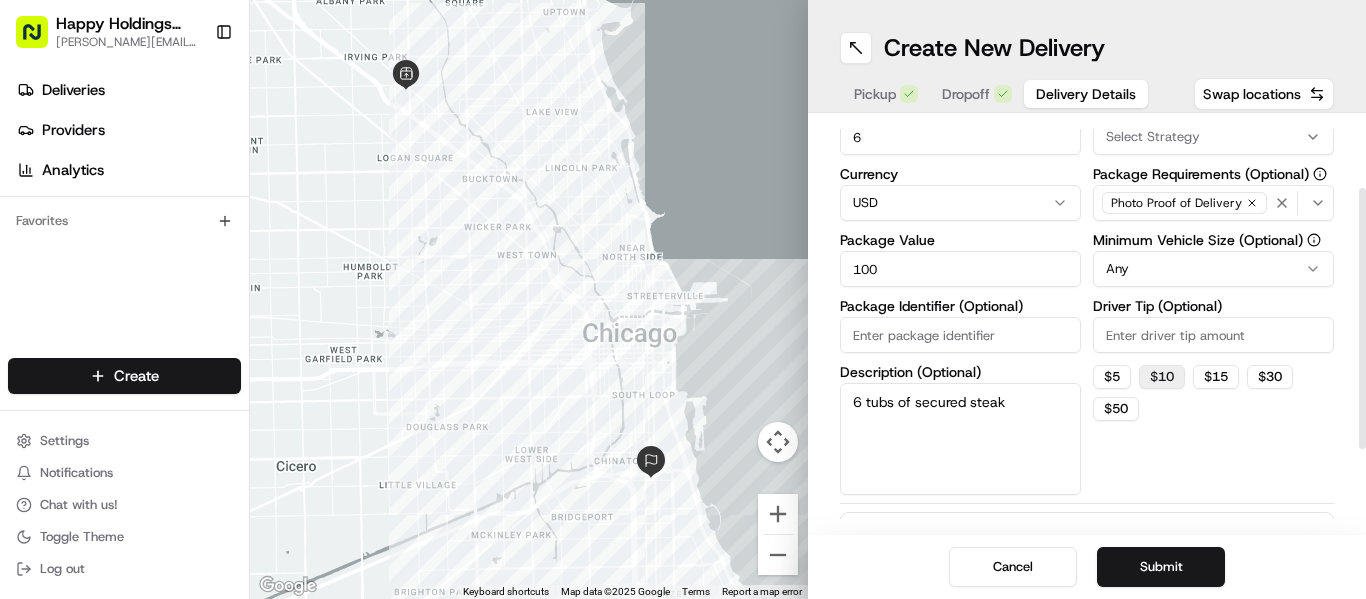 type on "6 tubs of secured steak" 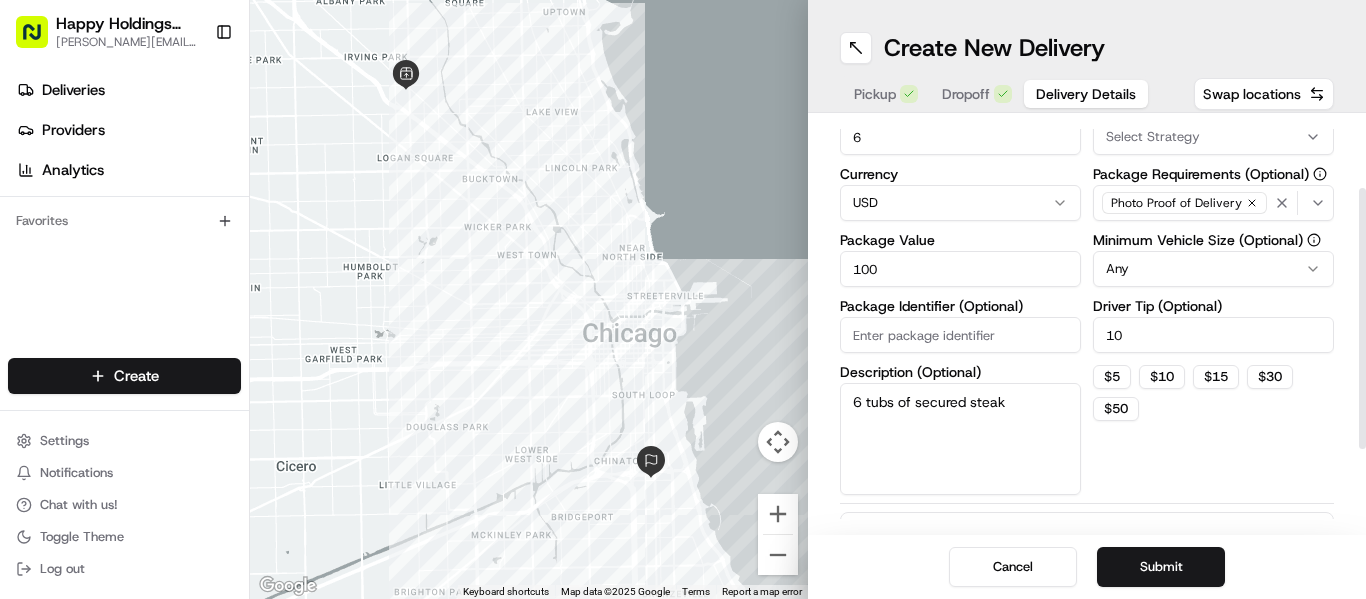 click on "Happy Holdings group [PERSON_NAME][EMAIL_ADDRESS][DOMAIN_NAME] Toggle Sidebar Deliveries Providers Analytics Favorites Main Menu Members & Organization Organization Users Roles Preferences Customization Tracking Orchestration Automations Locations Pickup Locations Dropoff Locations Billing Billing Refund Requests Integrations Notification Triggers Webhooks API Keys Request Logs Create Settings Notifications Chat with us! Toggle Theme Log out ← Move left → Move right ↑ Move up ↓ Move down + Zoom in - Zoom out Home Jump left by 75% End Jump right by 75% Page Up Jump up by 75% Page Down Jump down by 75% Keyboard shortcuts Map Data Map data ©2025 Google Map data ©2025 Google 2 km  Click to toggle between metric and imperial units Terms Report a map error Create New Delivery Pickup Dropoff Delivery Details Swap locations Delivery Details now scheduled Items Count (Optional) 6 Currency USD Package Value 100 Package Identifier (Optional) Description (Optional) 6 tubs of secured steak Any 10 $ 5 $ $" at bounding box center (683, 299) 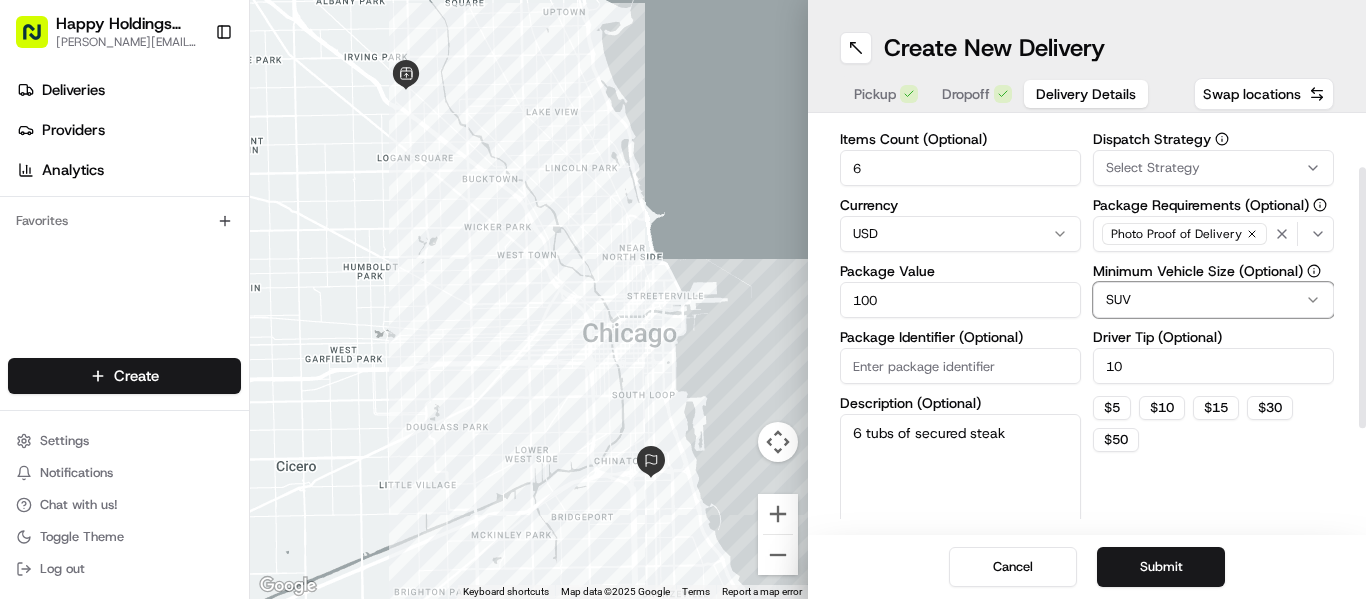 scroll, scrollTop: 80, scrollLeft: 0, axis: vertical 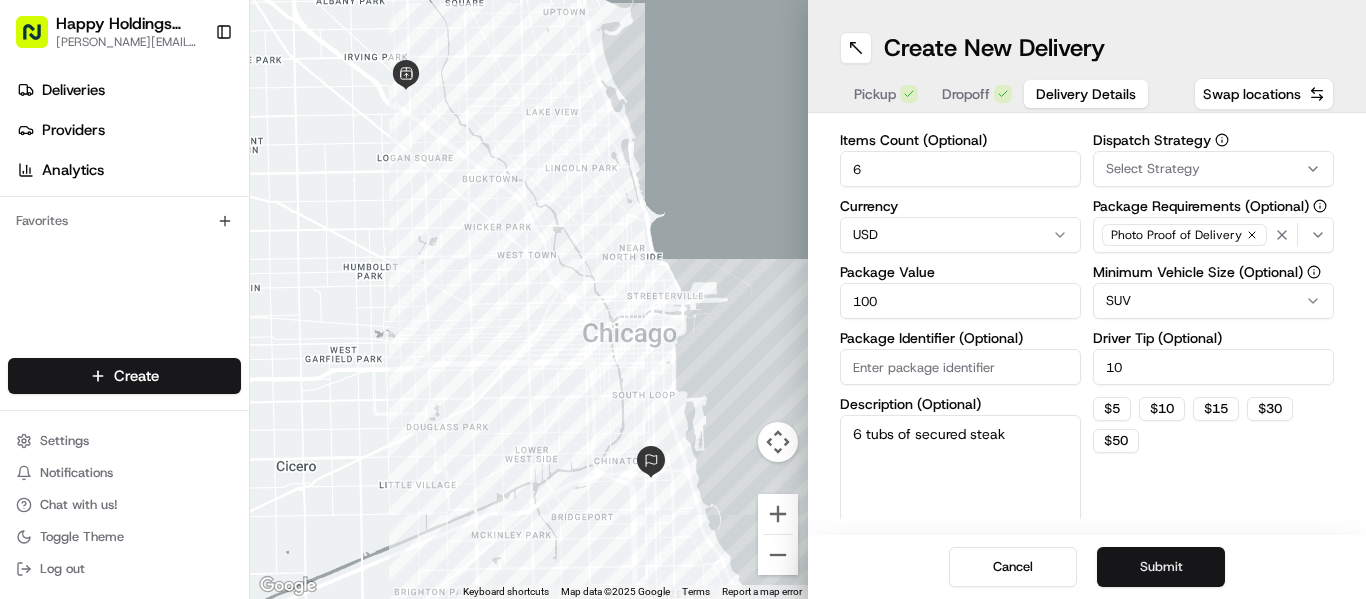 click on "Submit" at bounding box center [1161, 567] 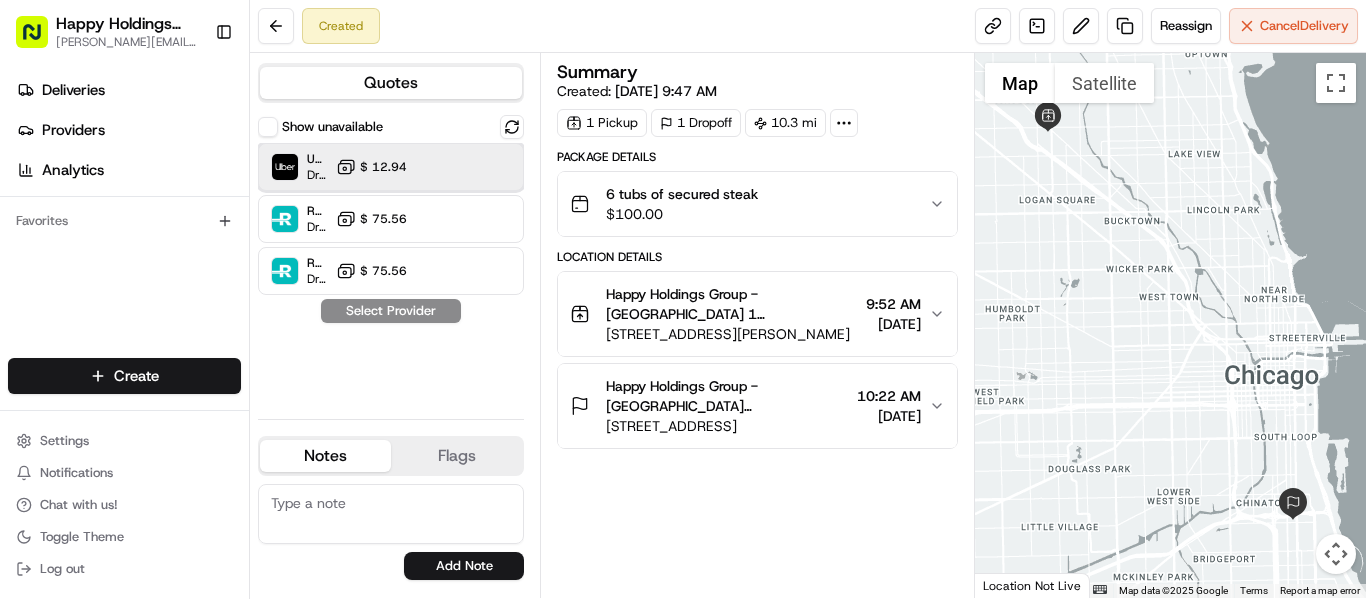 click on "Uber Dropoff ETA   1 hour $   12.94" at bounding box center (391, 167) 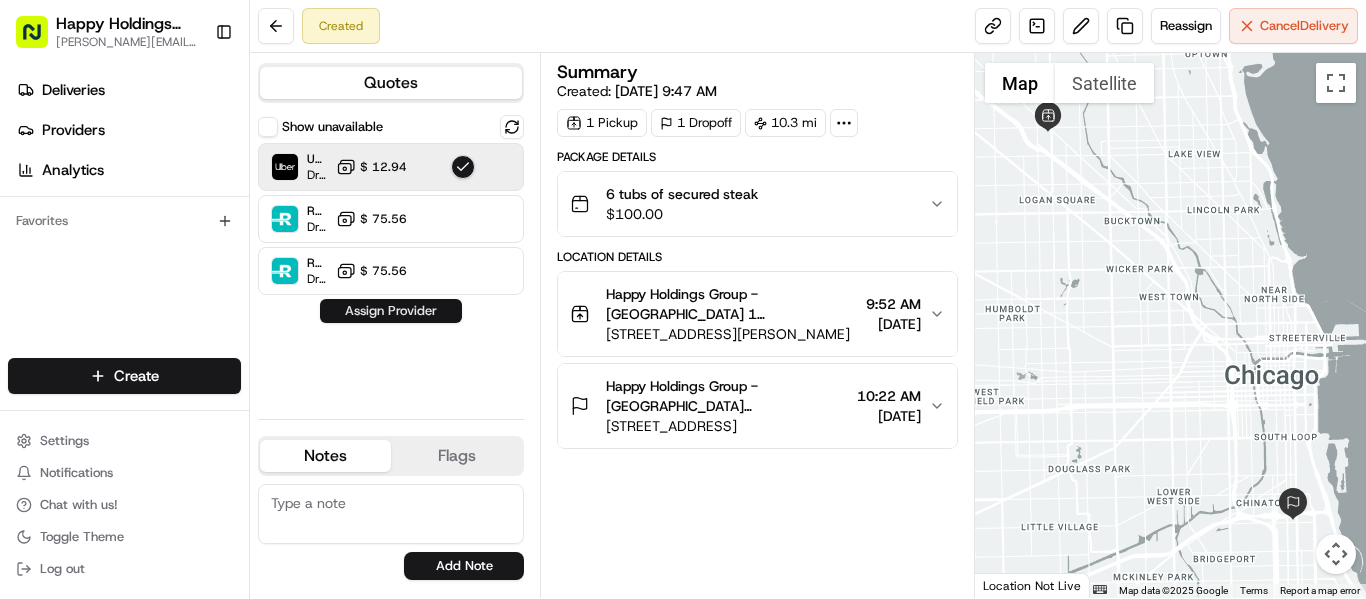 click on "Assign Provider" at bounding box center [391, 311] 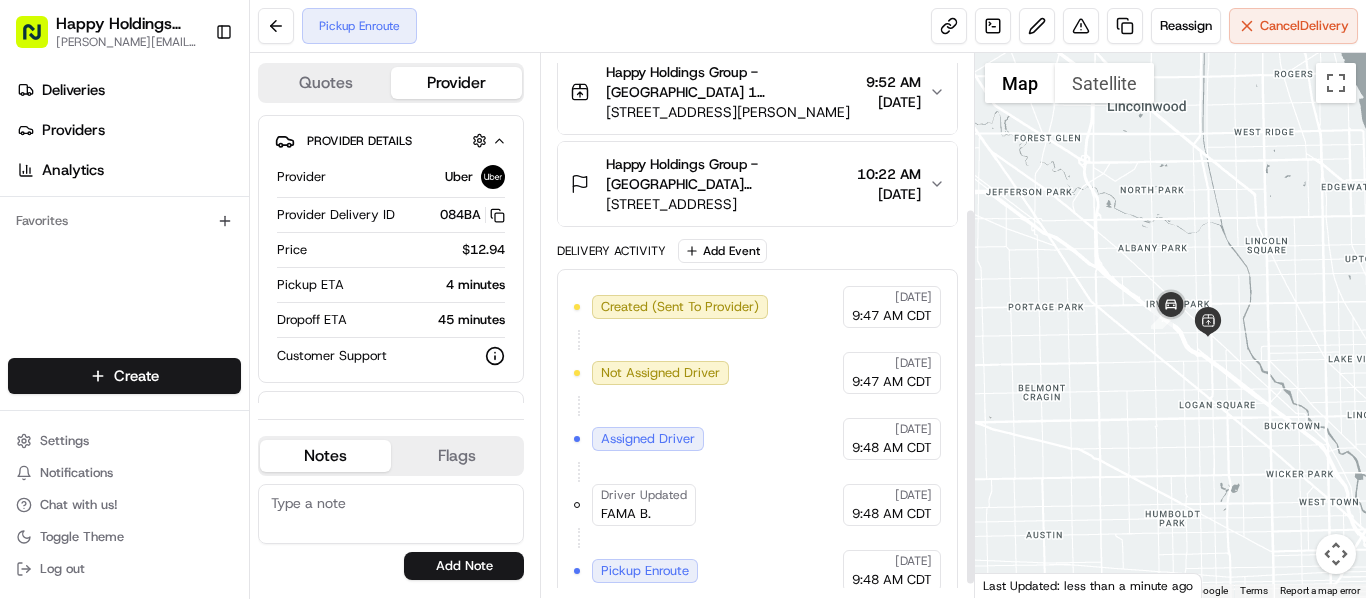 scroll, scrollTop: 243, scrollLeft: 0, axis: vertical 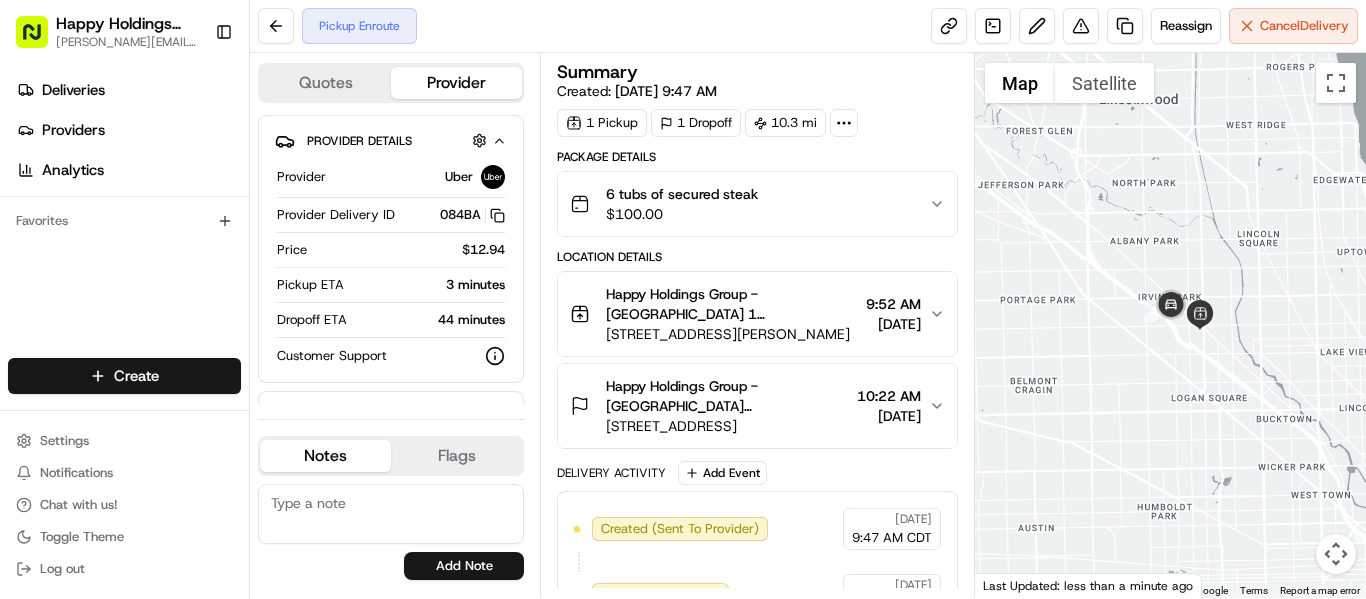 click 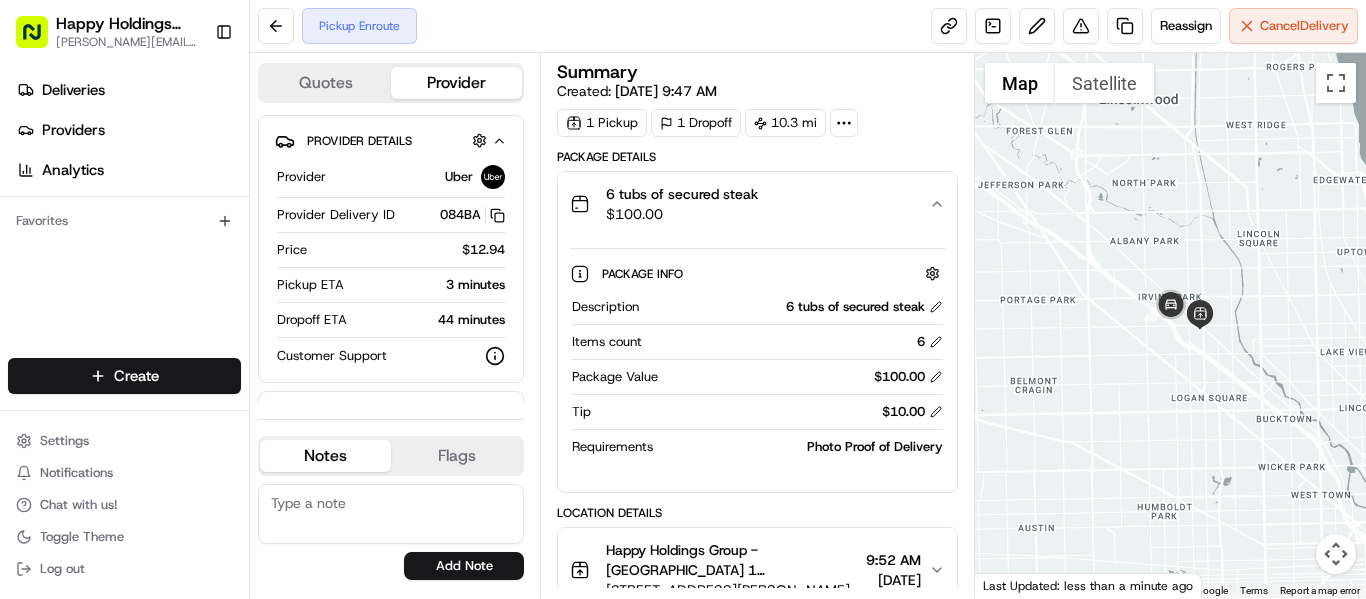 click 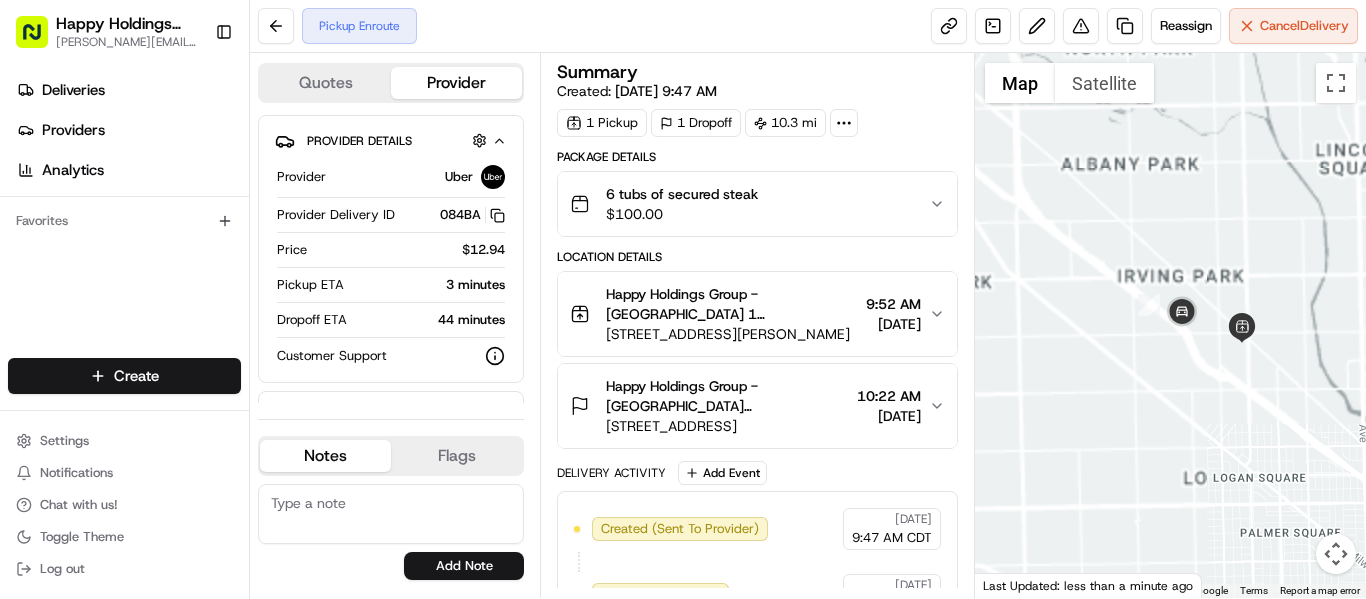 click at bounding box center (1170, 325) 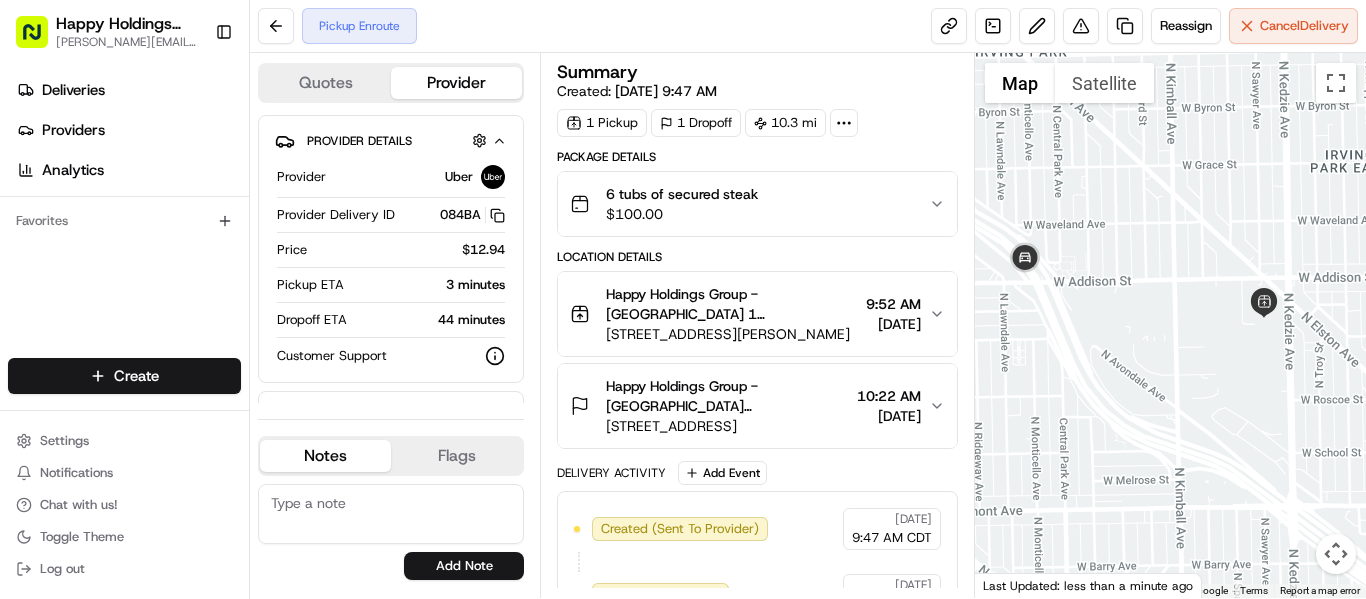 drag, startPoint x: 1272, startPoint y: 355, endPoint x: 1049, endPoint y: 254, distance: 244.80605 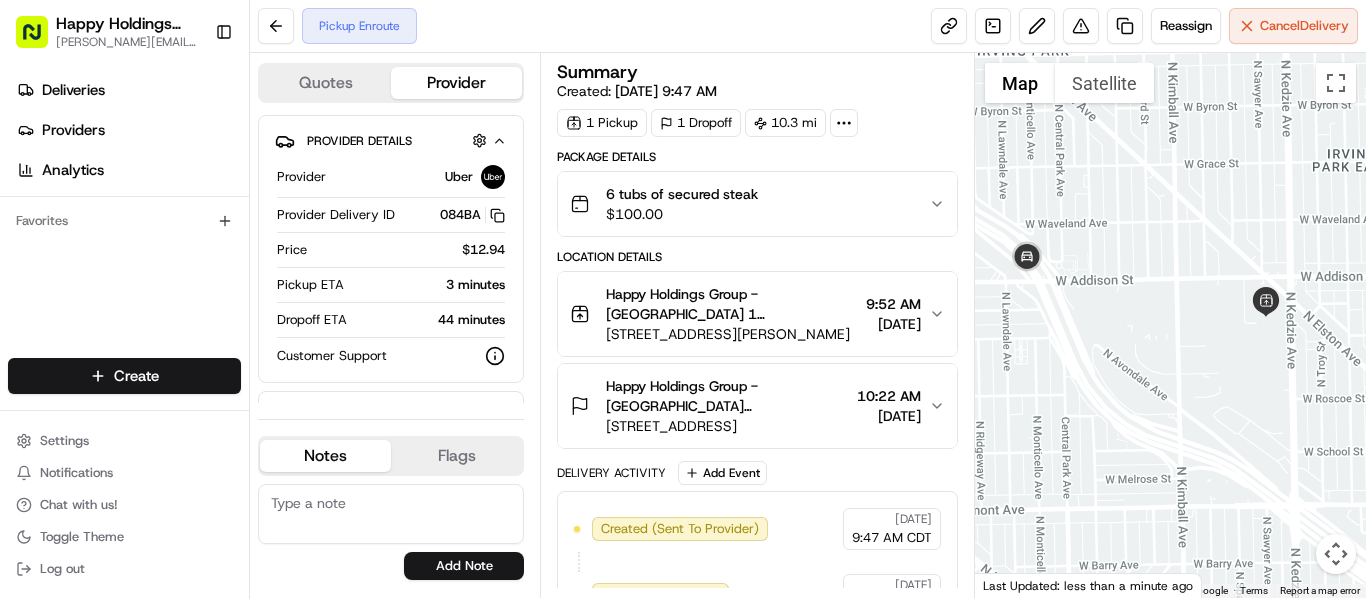 click at bounding box center (1170, 325) 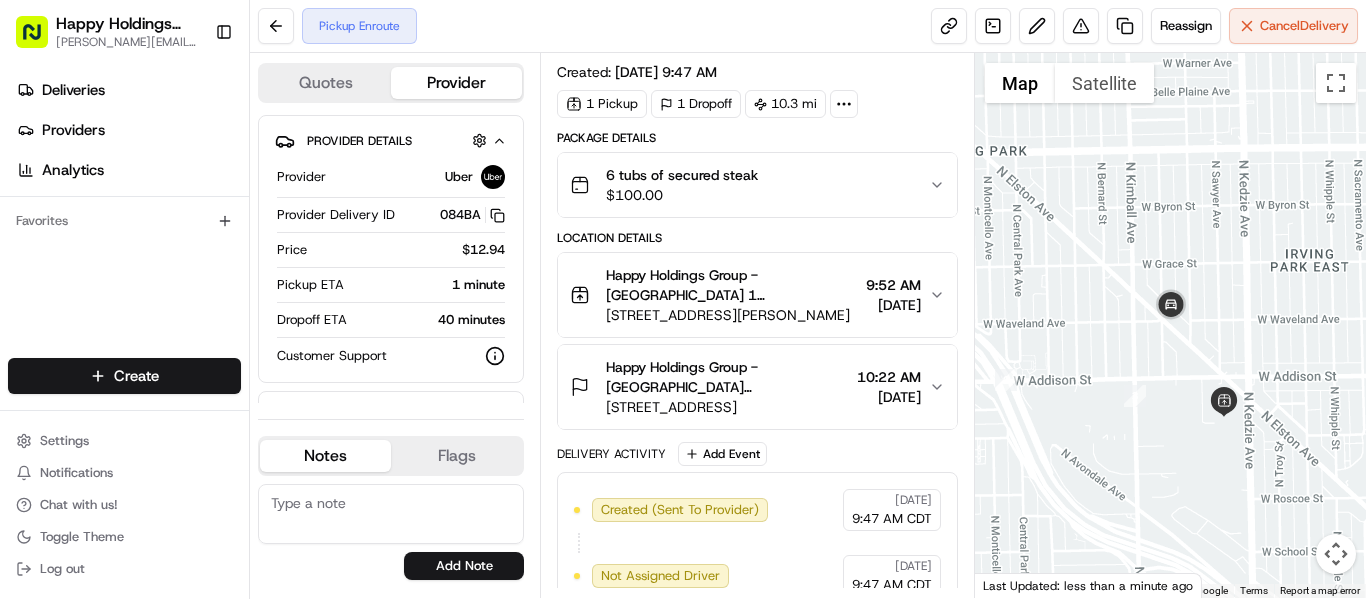 scroll, scrollTop: 20, scrollLeft: 0, axis: vertical 